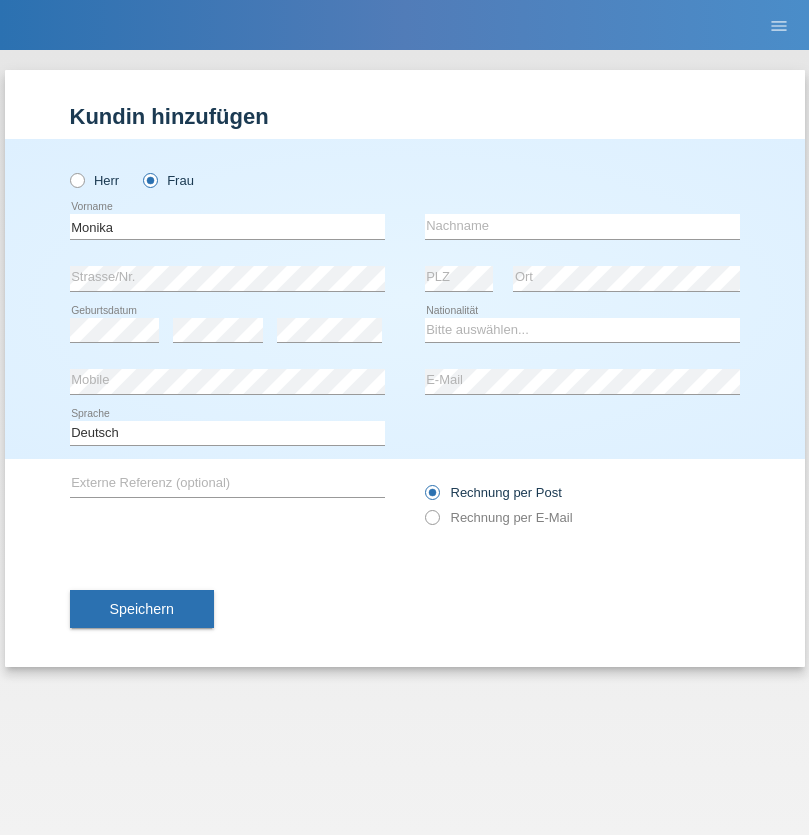 scroll, scrollTop: 0, scrollLeft: 0, axis: both 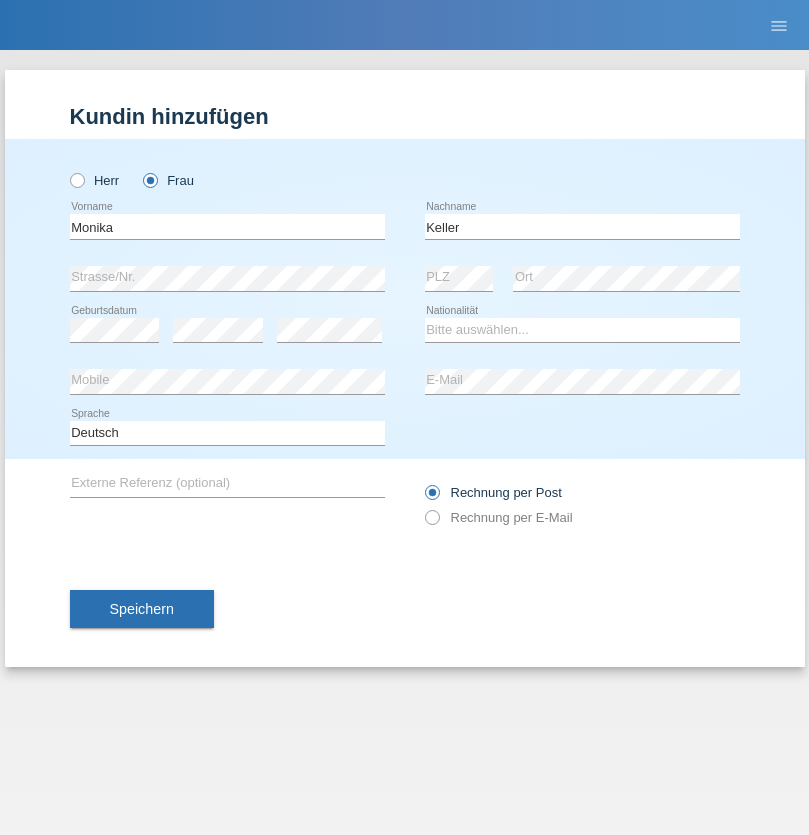 type on "Keller" 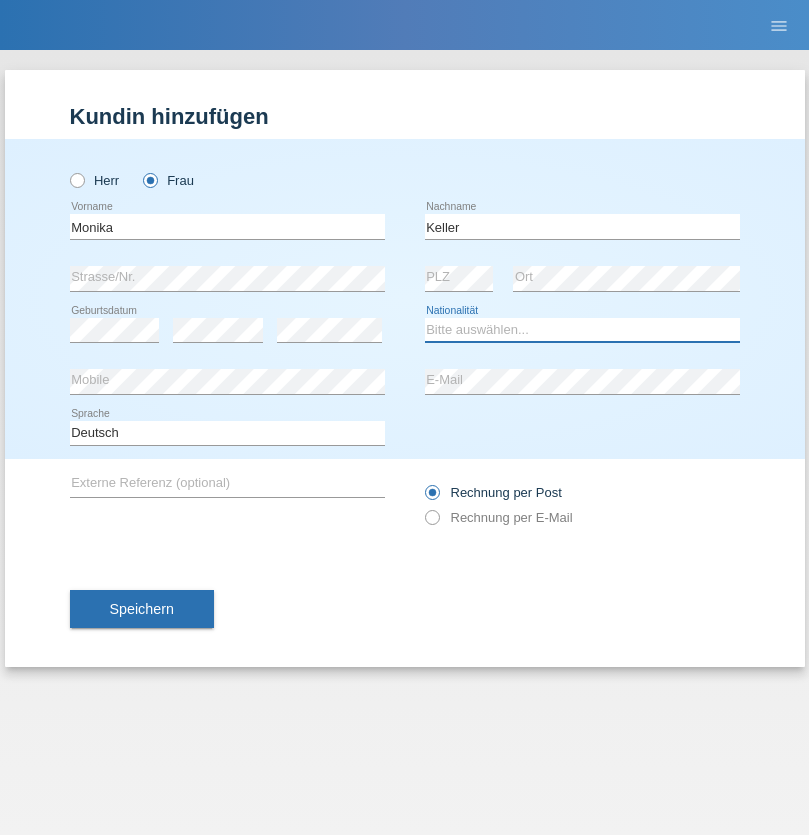 select on "CH" 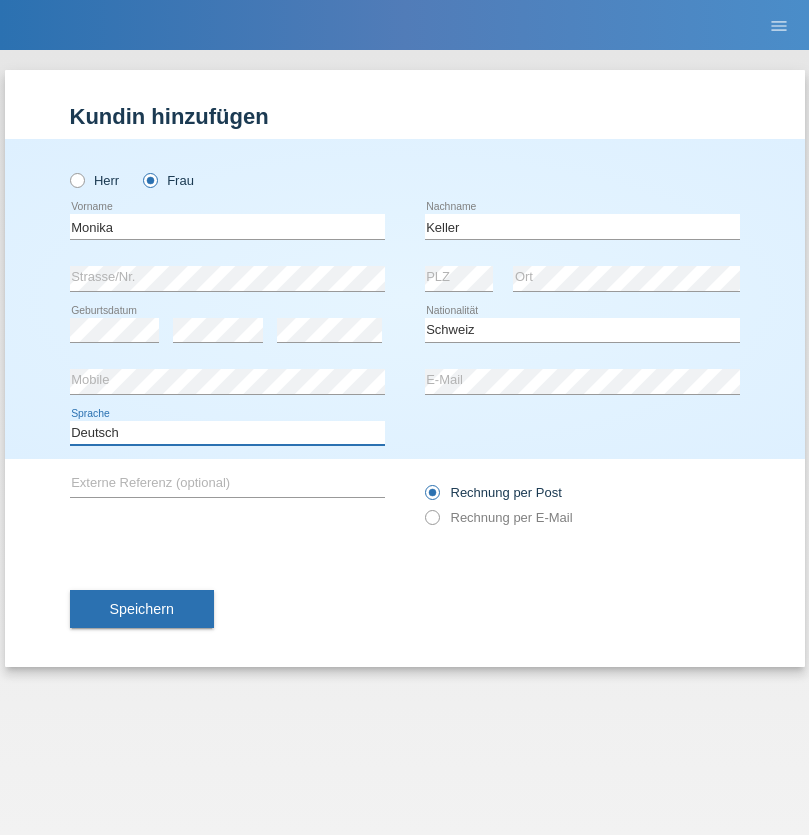 select on "en" 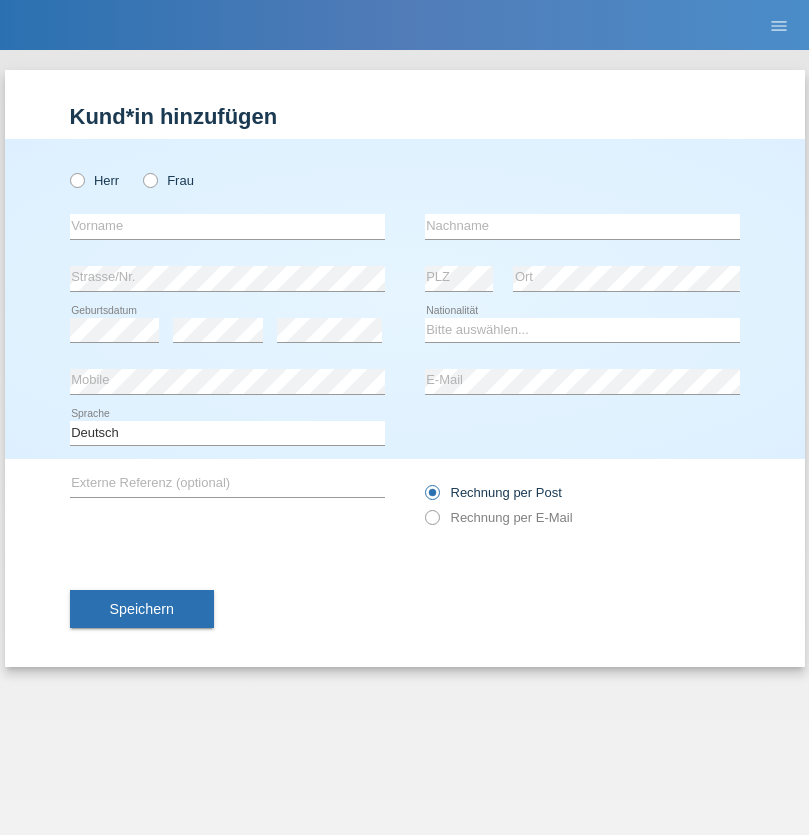 scroll, scrollTop: 0, scrollLeft: 0, axis: both 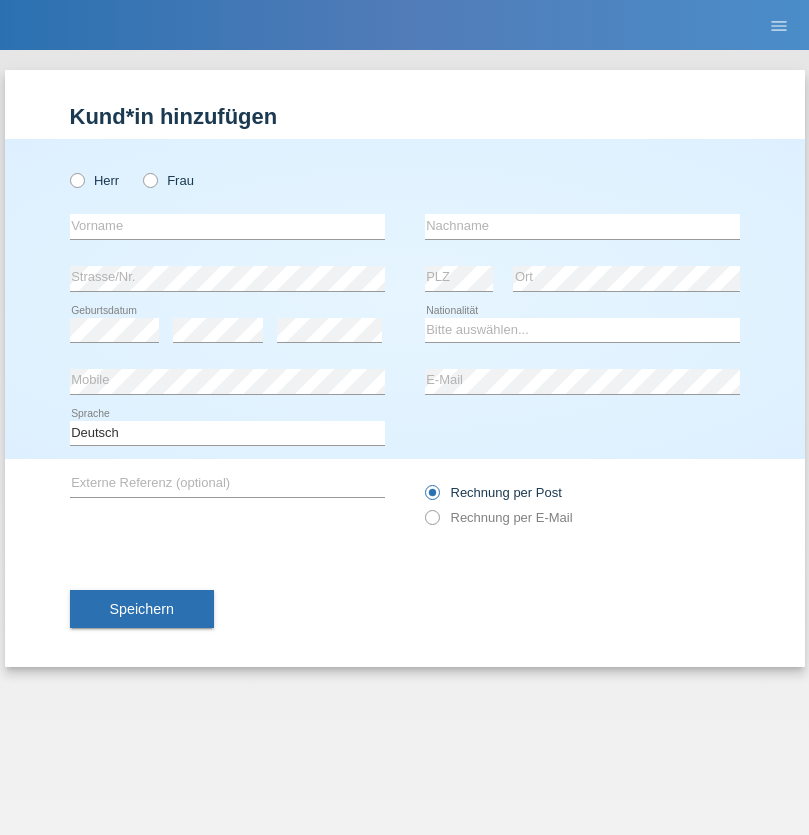 radio on "true" 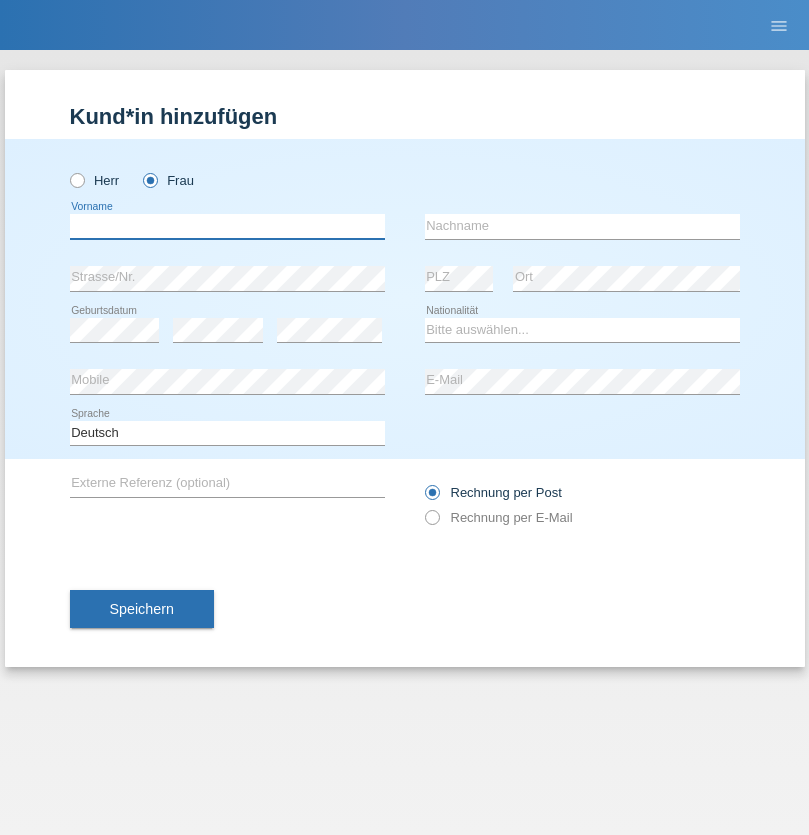 click at bounding box center (227, 226) 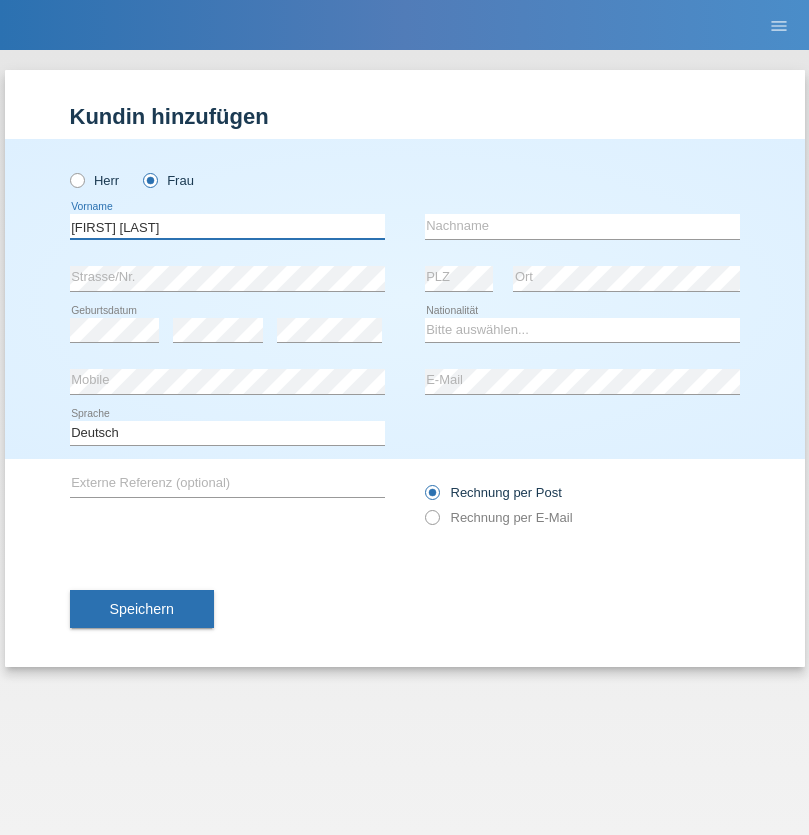 type on "Maria Fernanda" 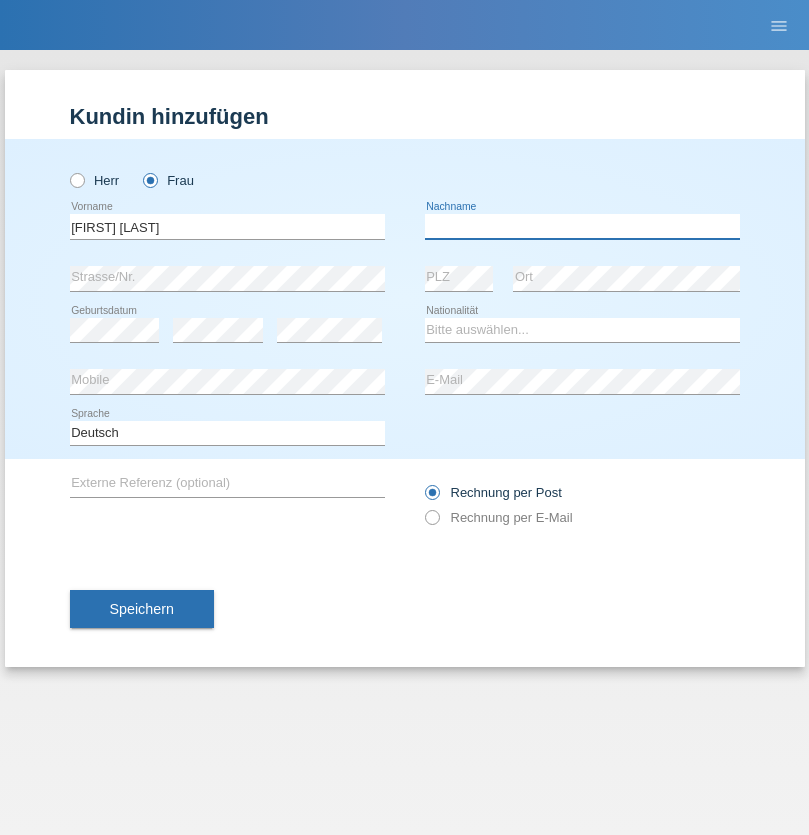 click at bounding box center [582, 226] 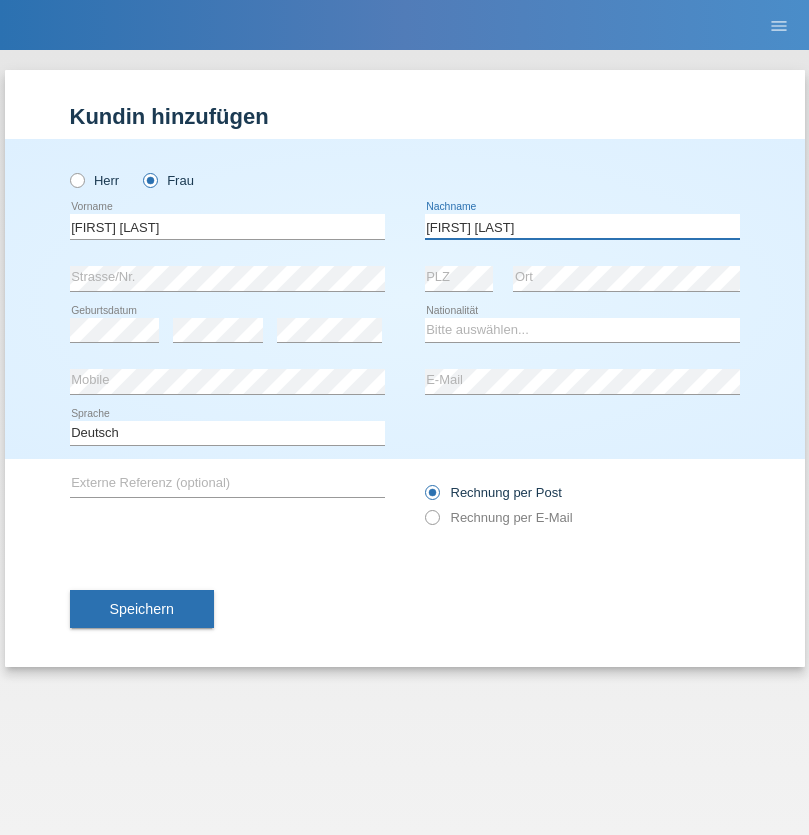 type on "Knusel Campillo" 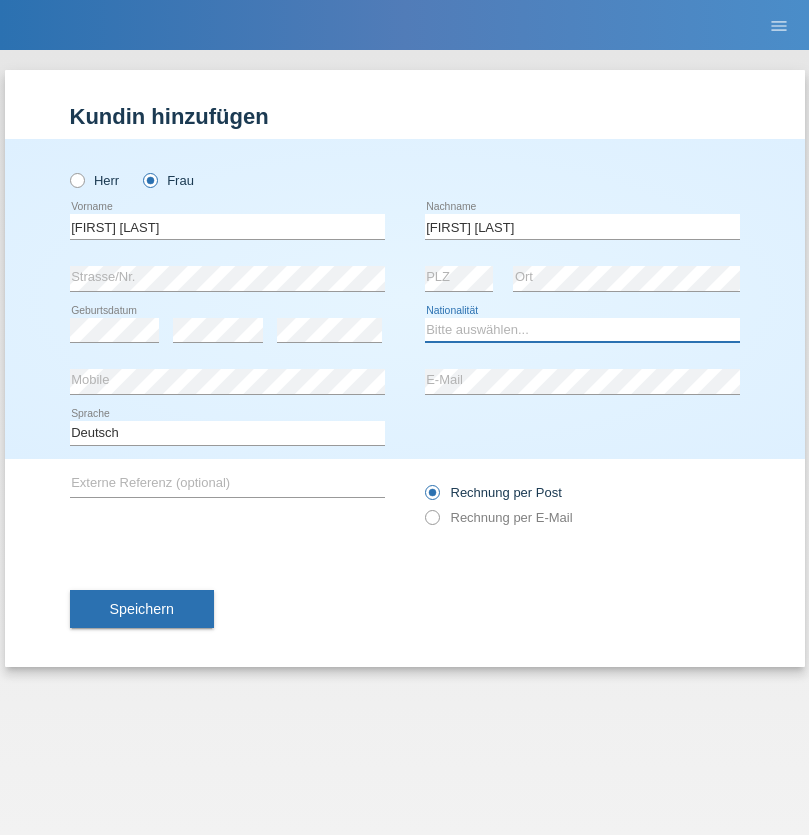select on "CH" 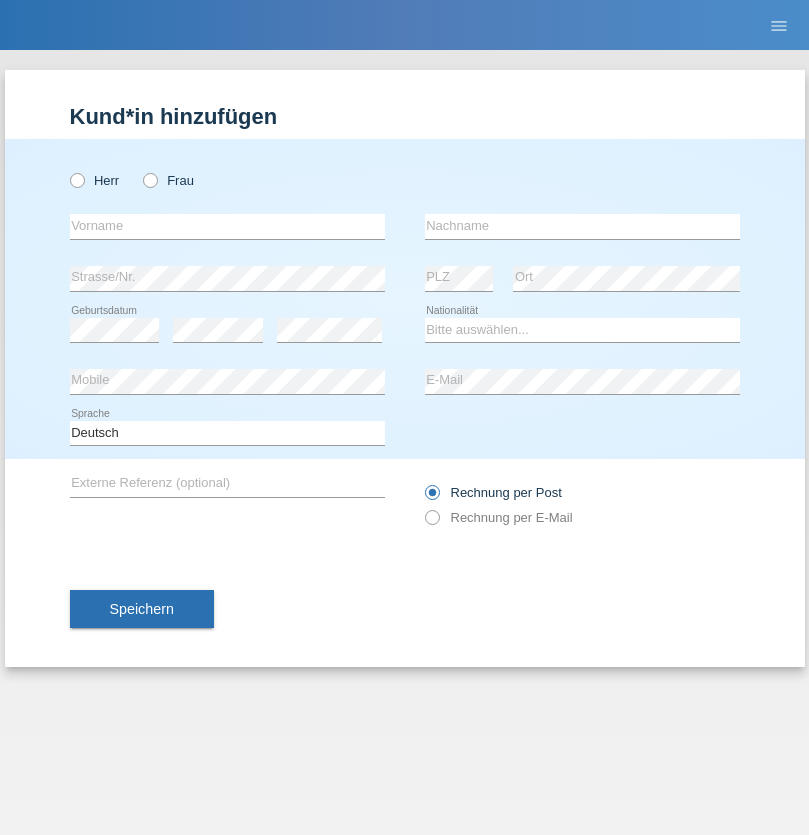scroll, scrollTop: 0, scrollLeft: 0, axis: both 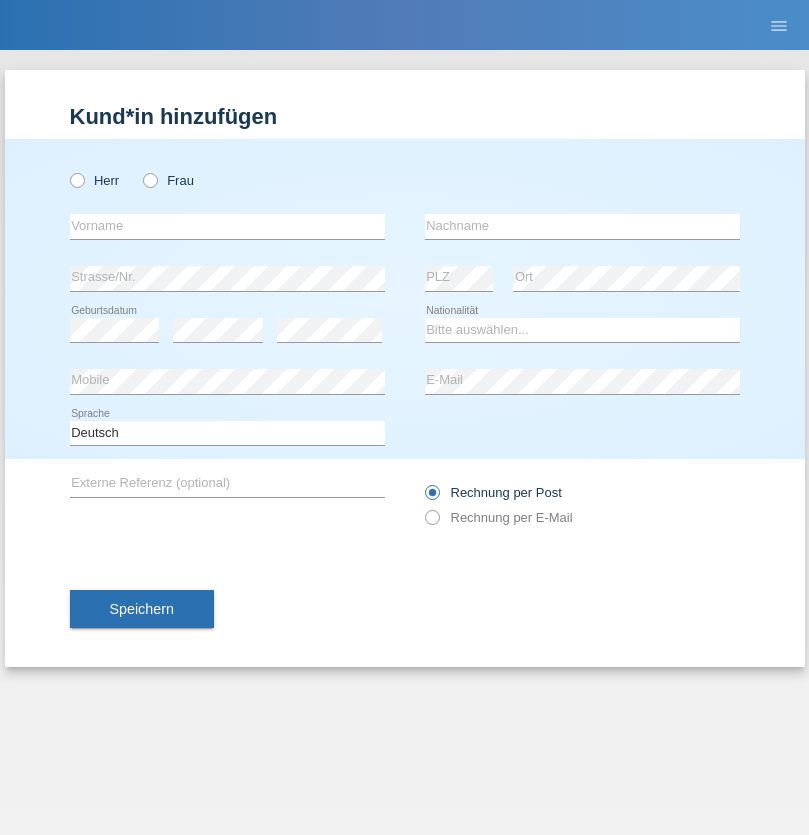 radio on "true" 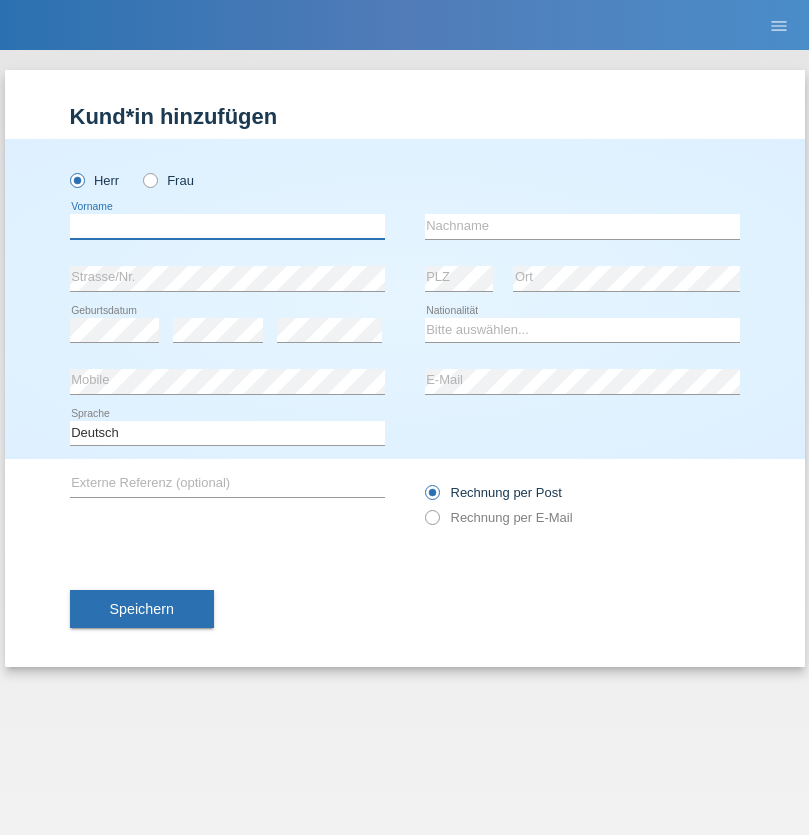 click at bounding box center [227, 226] 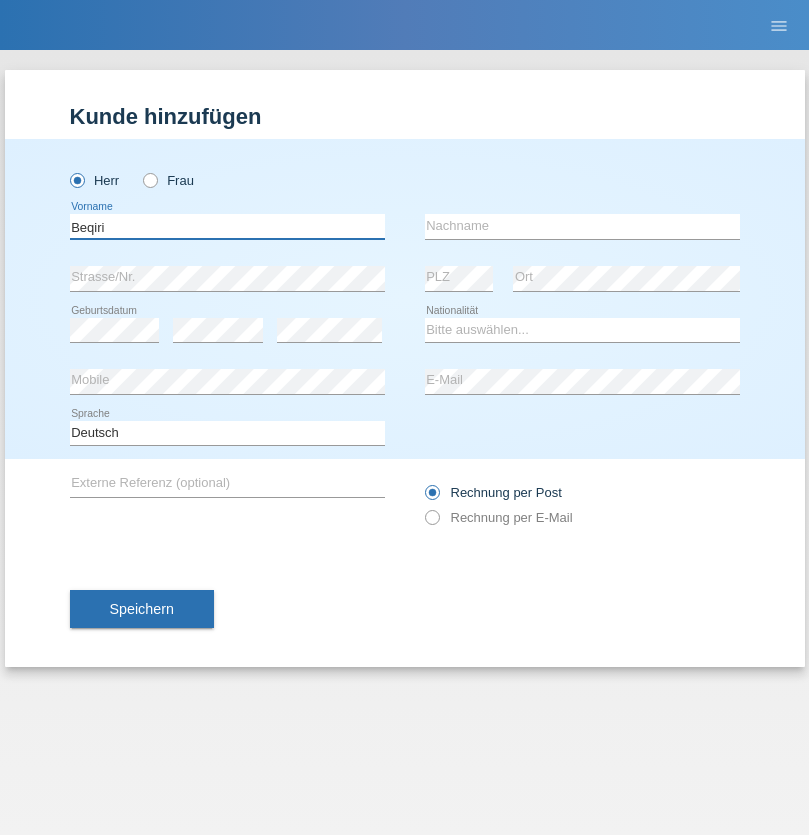 type on "Beqiri" 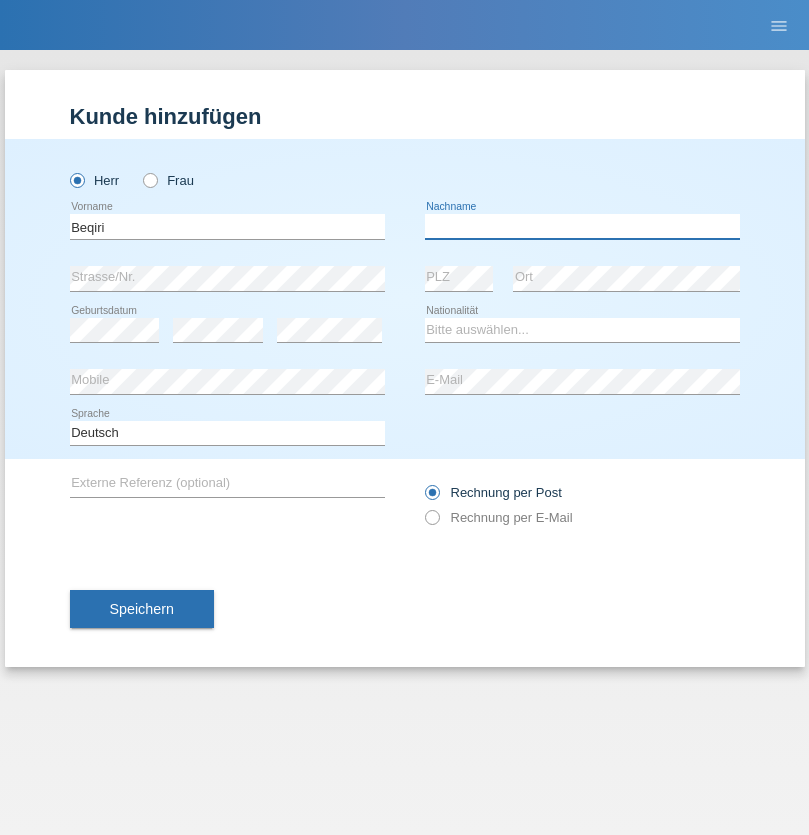 click at bounding box center (582, 226) 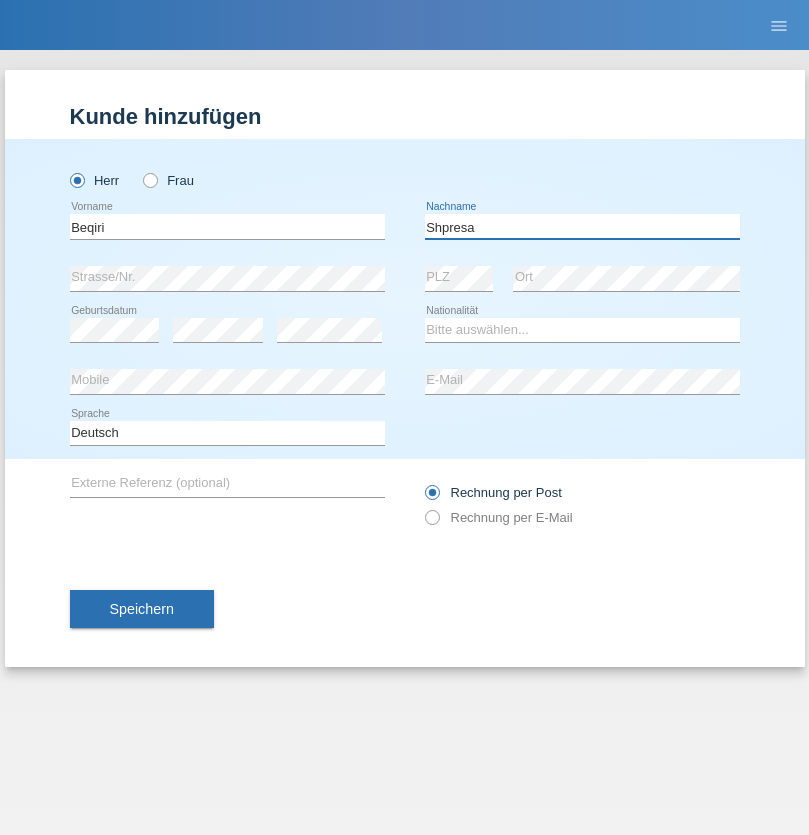 type on "Shpresa" 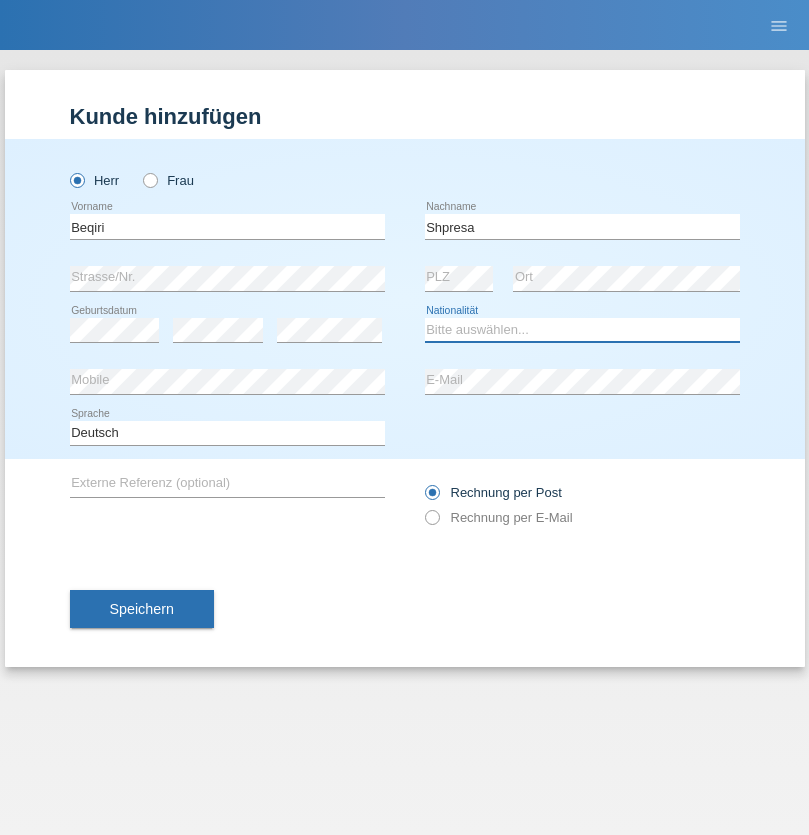 select on "XK" 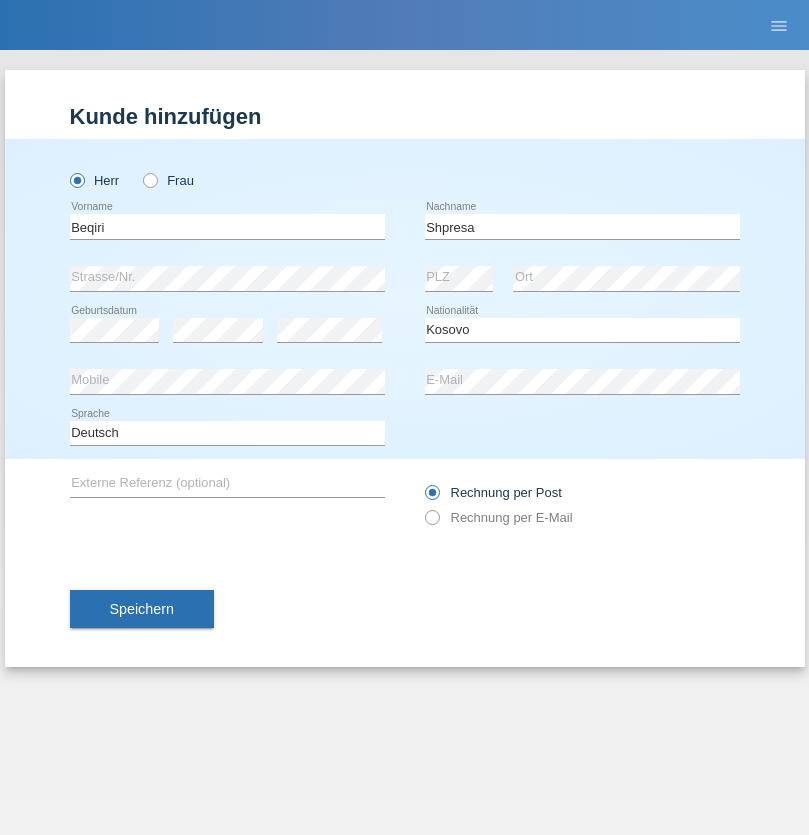 select on "C" 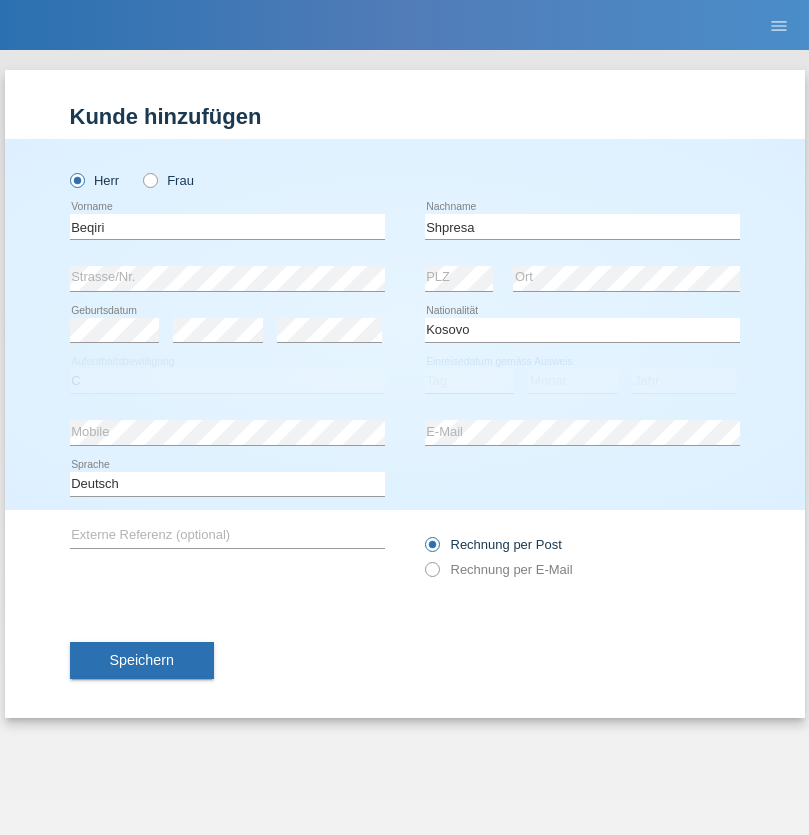 select on "08" 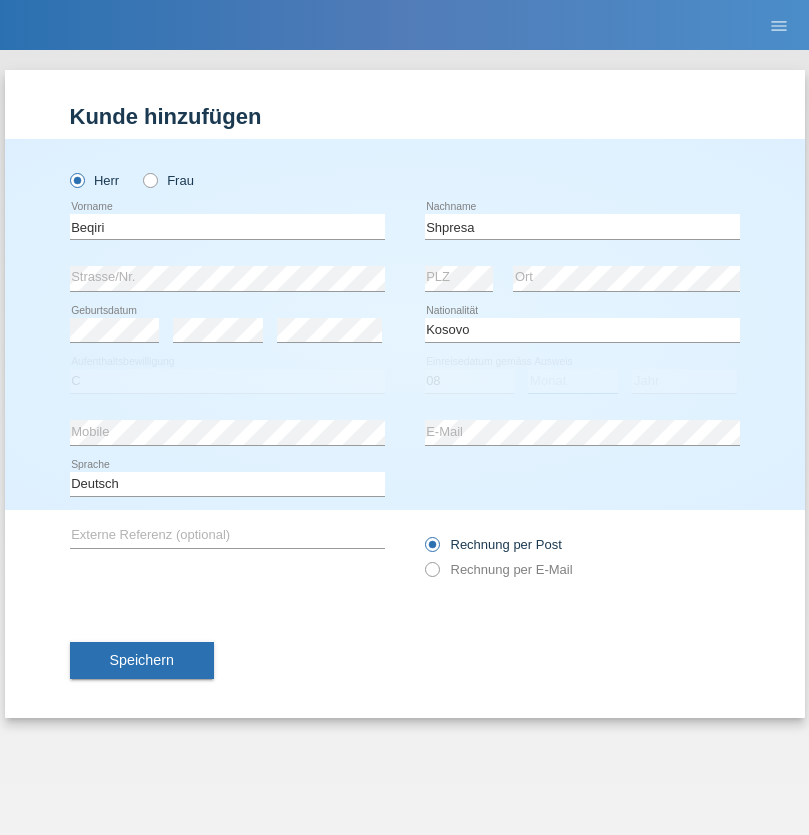select on "02" 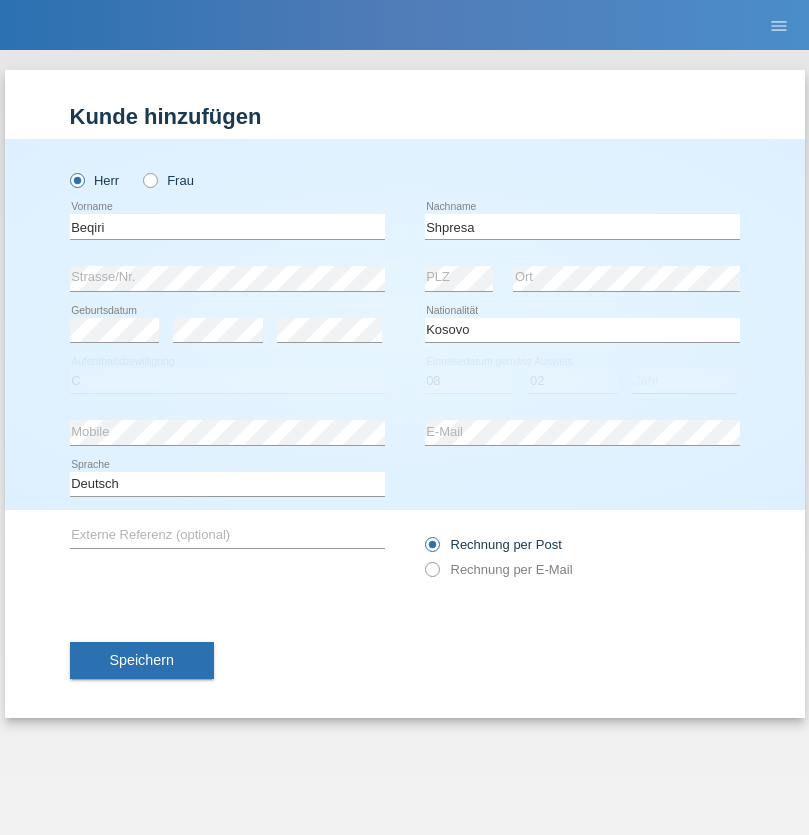 select on "1979" 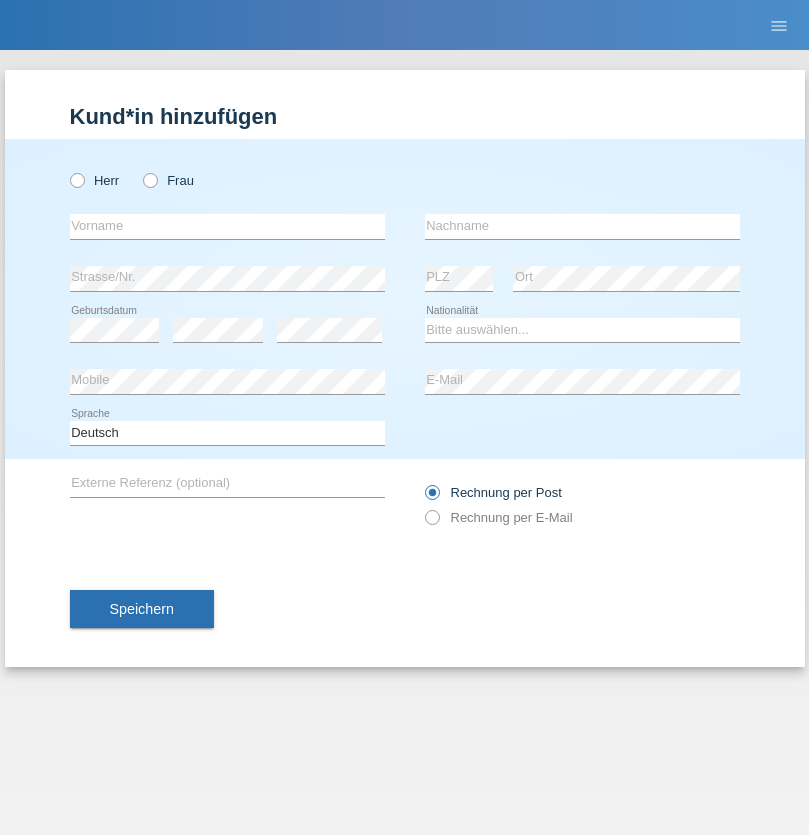 scroll, scrollTop: 0, scrollLeft: 0, axis: both 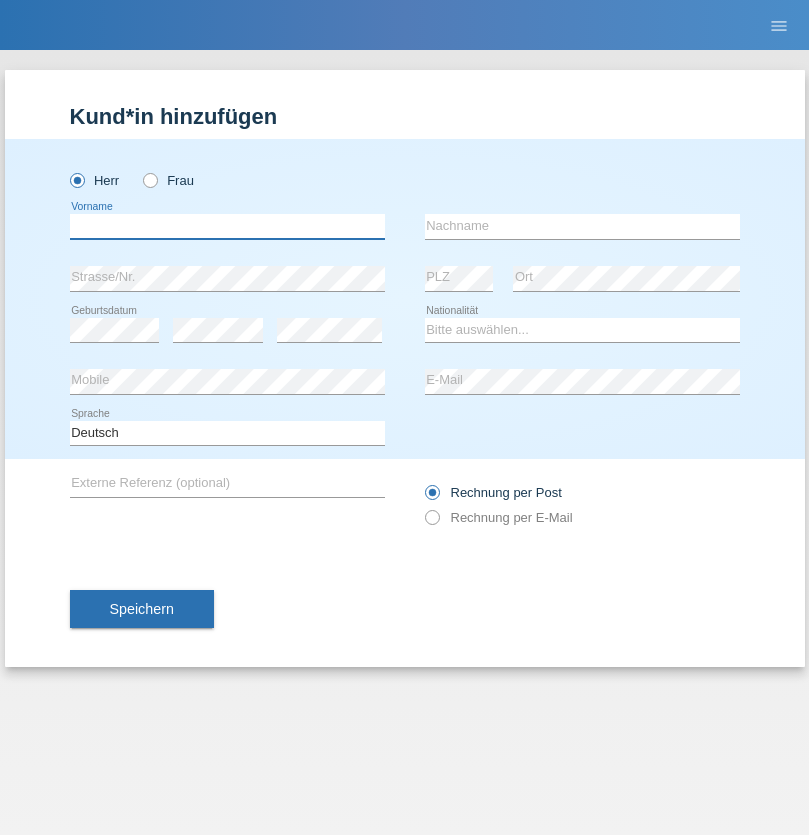 click at bounding box center (227, 226) 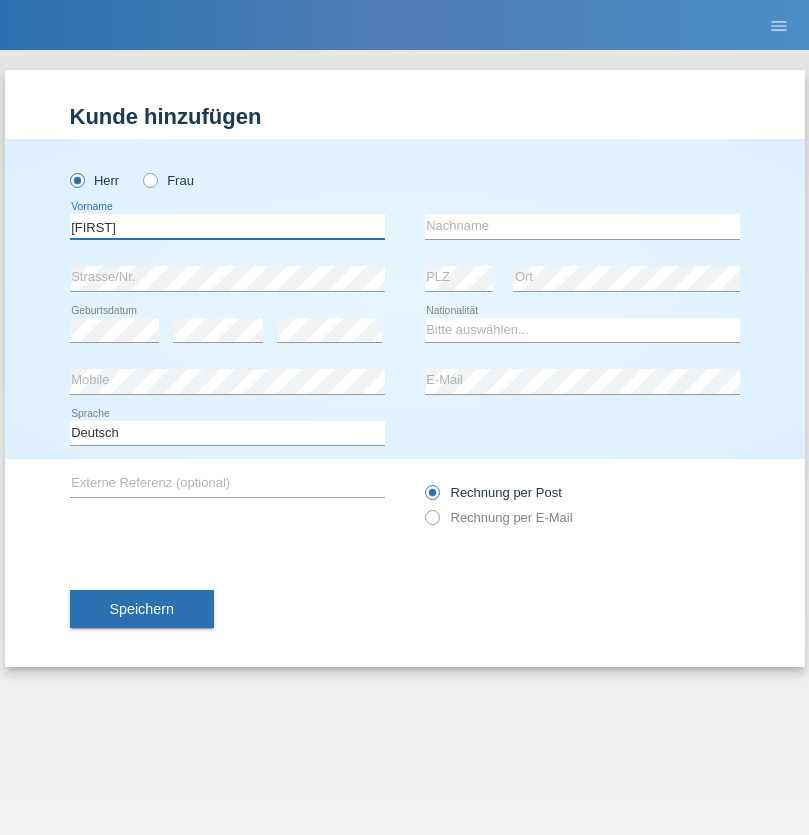 type on "[FIRST]" 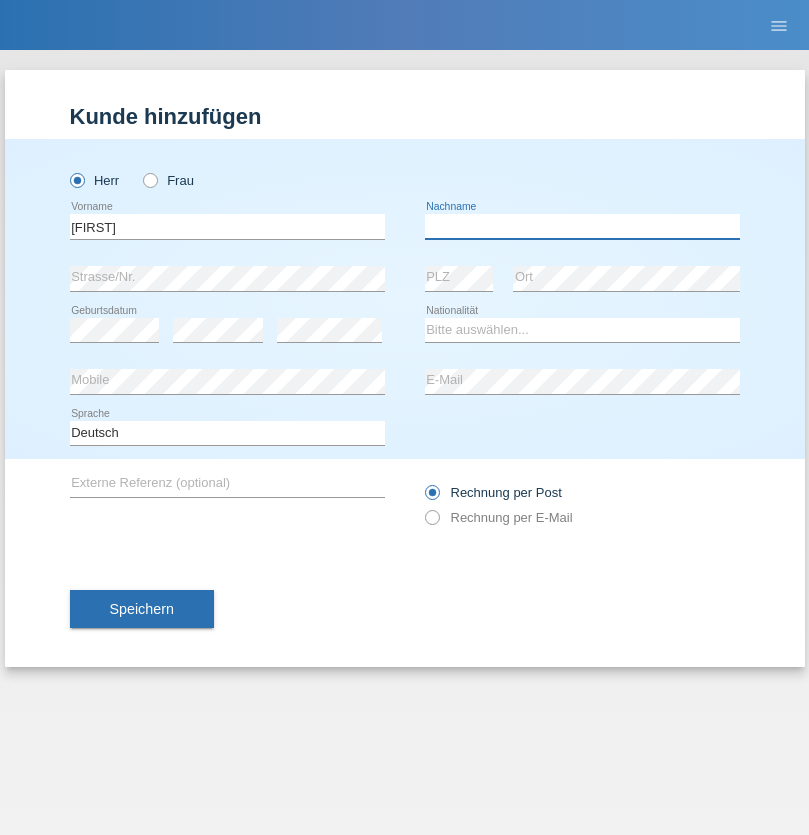 click at bounding box center [582, 226] 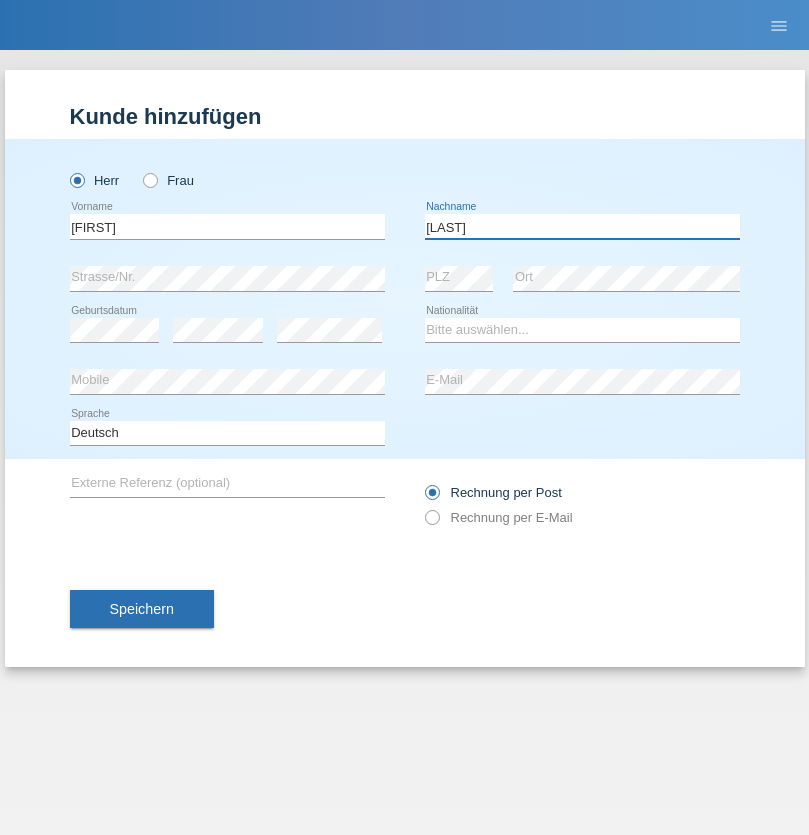 type on "[LAST]" 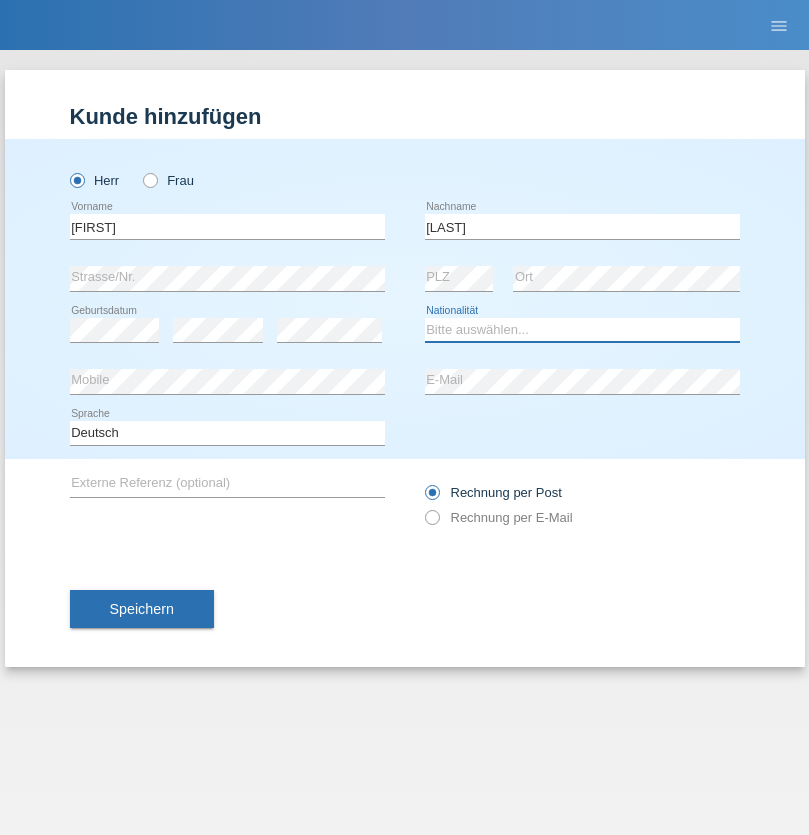 select on "CH" 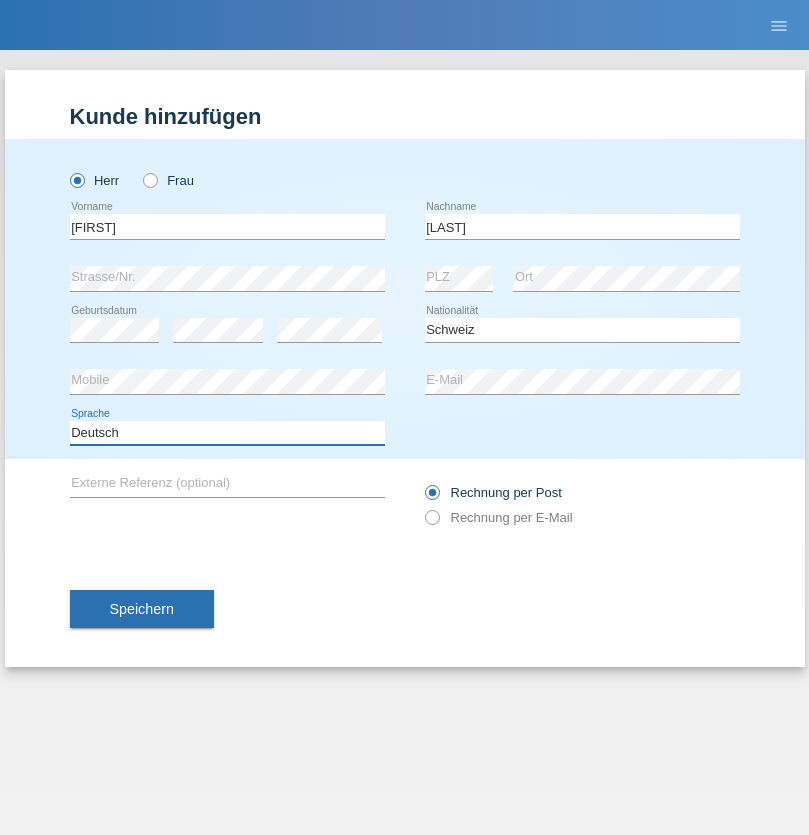 select on "en" 